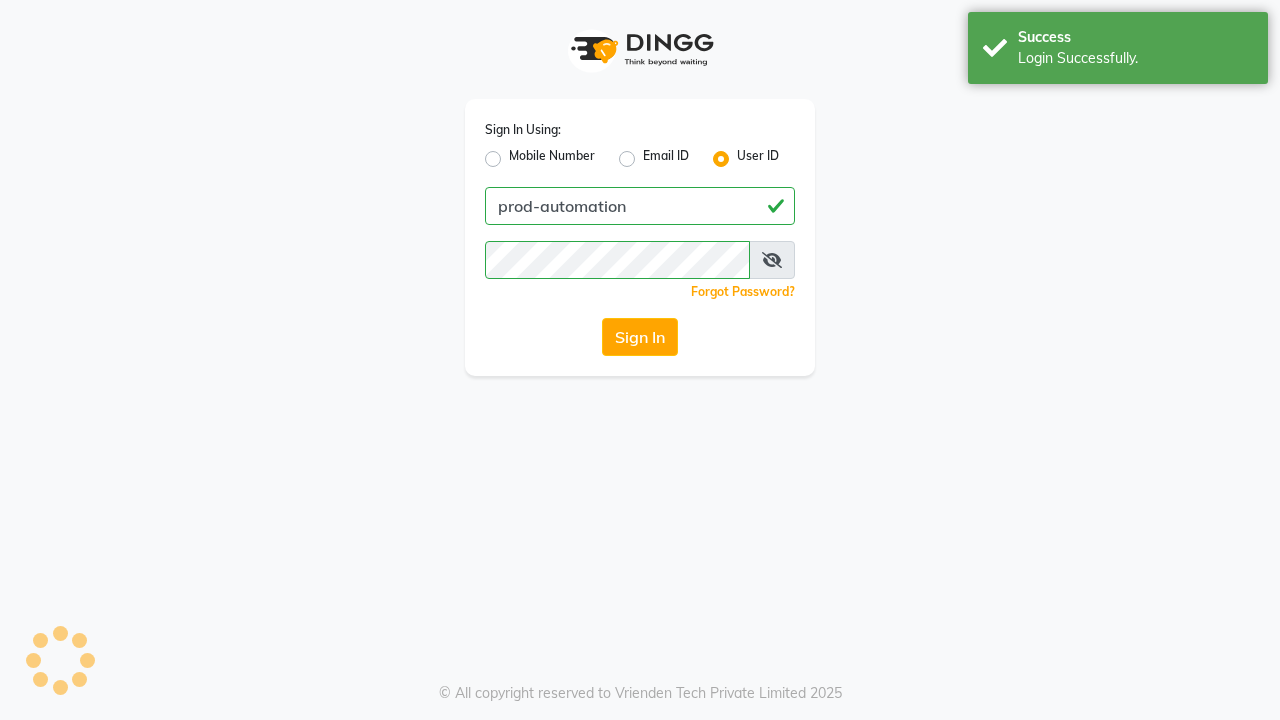 scroll, scrollTop: 0, scrollLeft: 0, axis: both 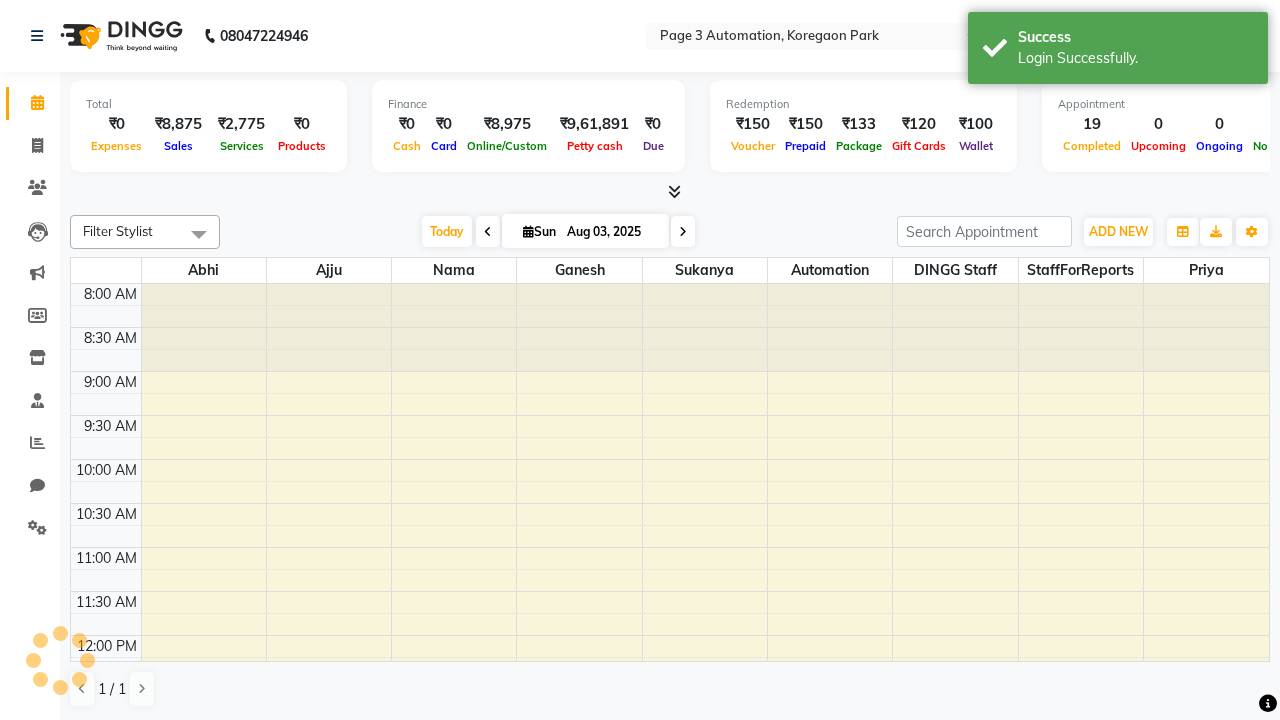 select on "en" 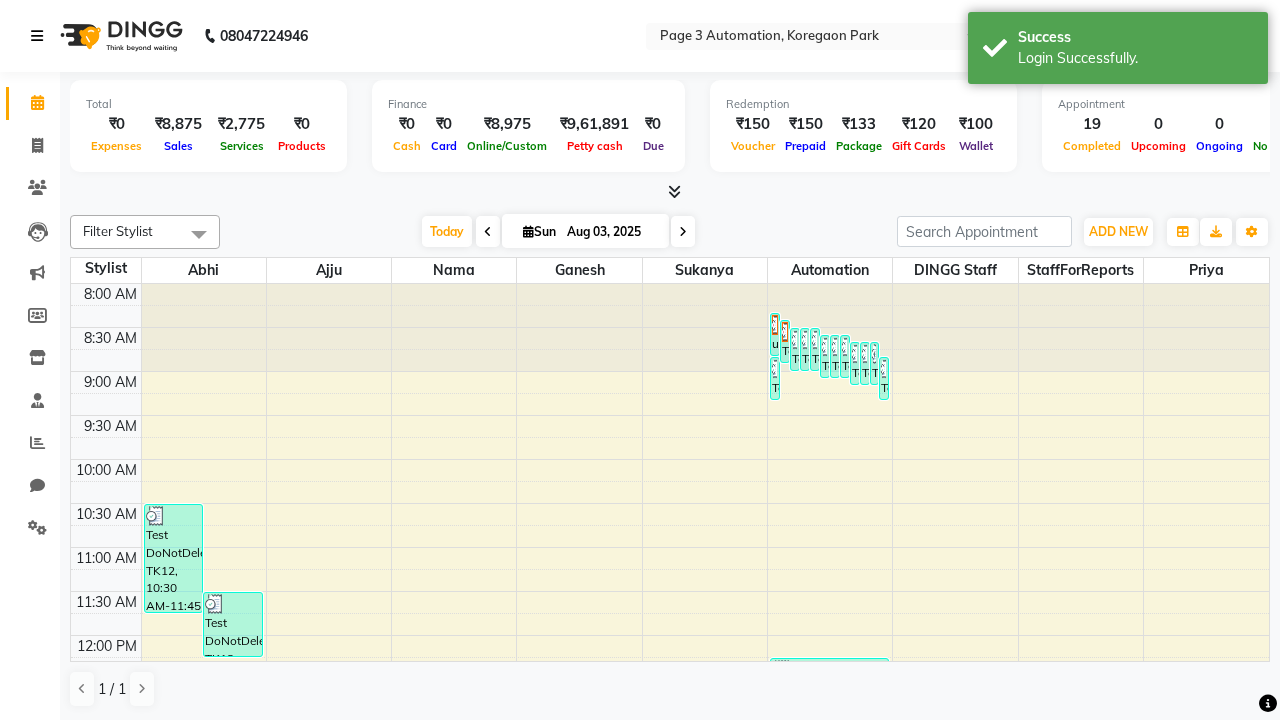 click at bounding box center [37, 36] 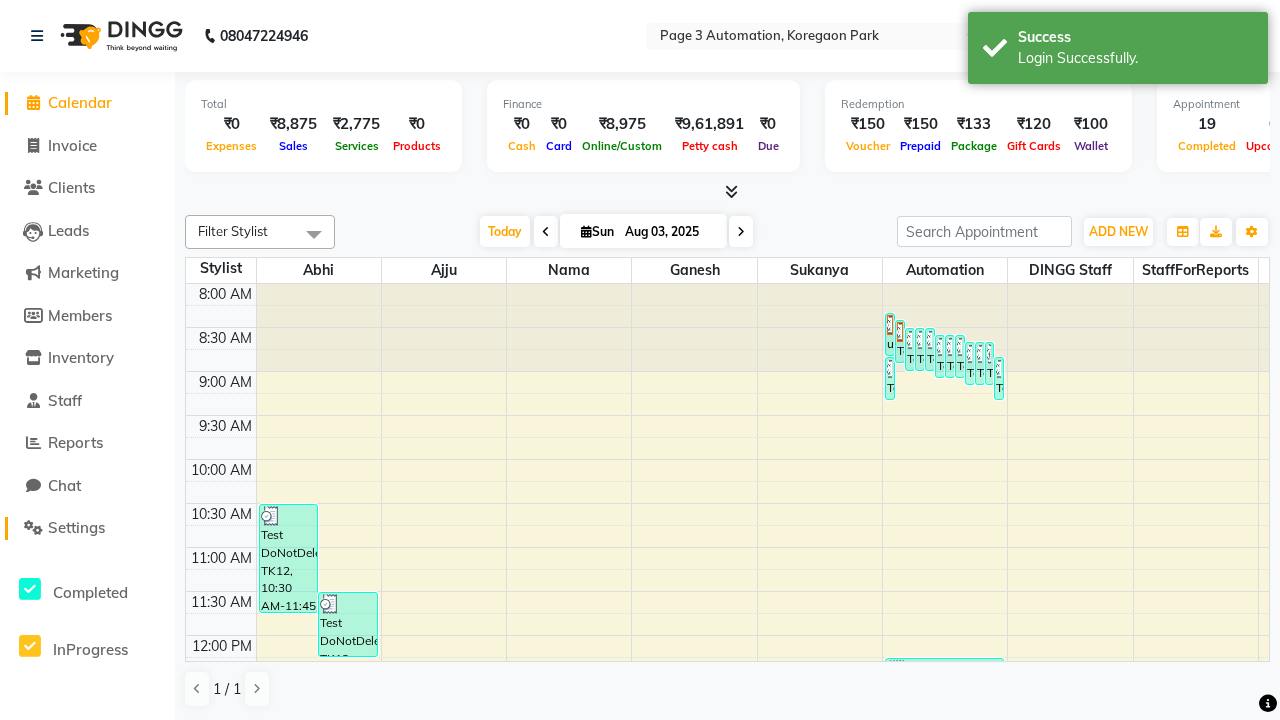 click on "Settings" 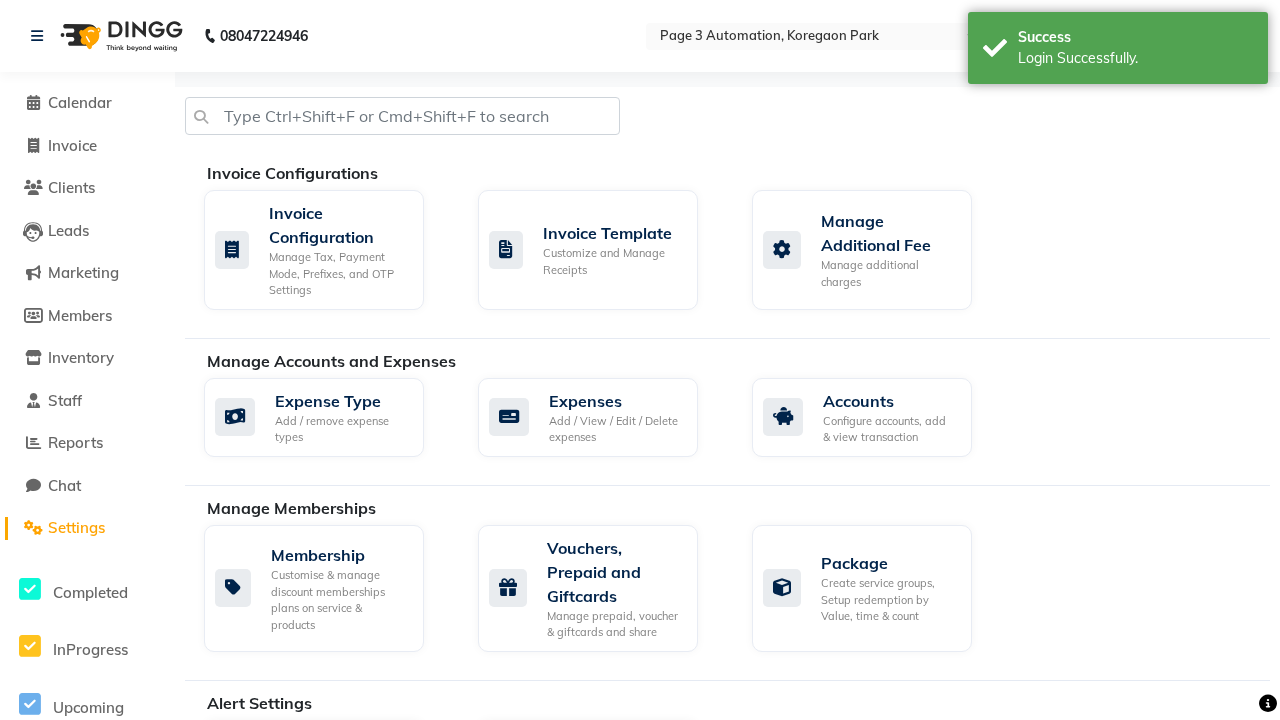 click on "Manage Product code" 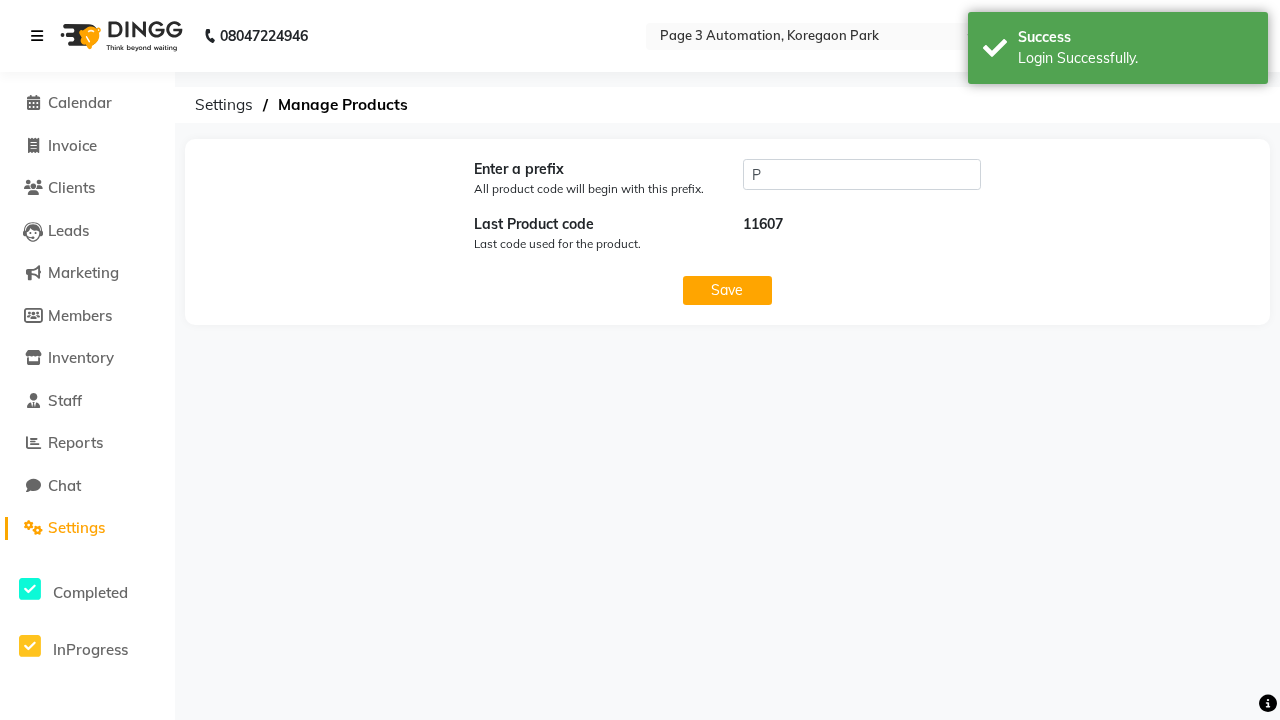 click at bounding box center [37, 36] 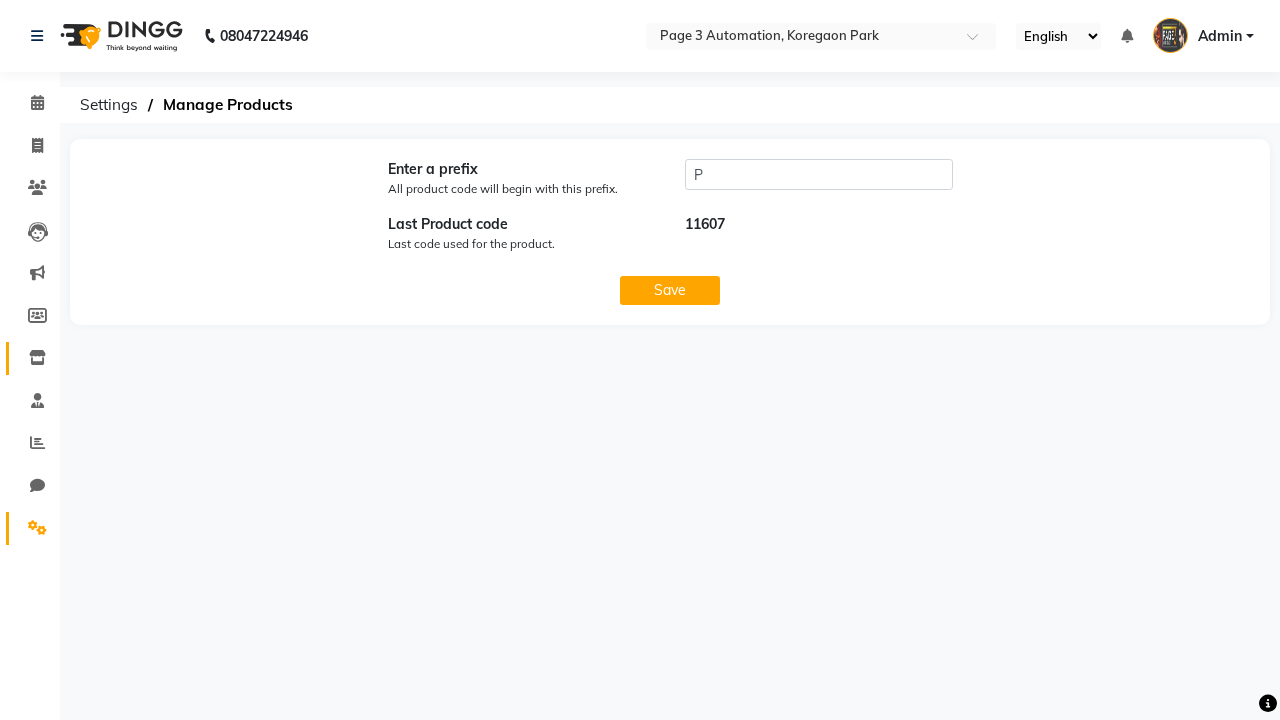 click 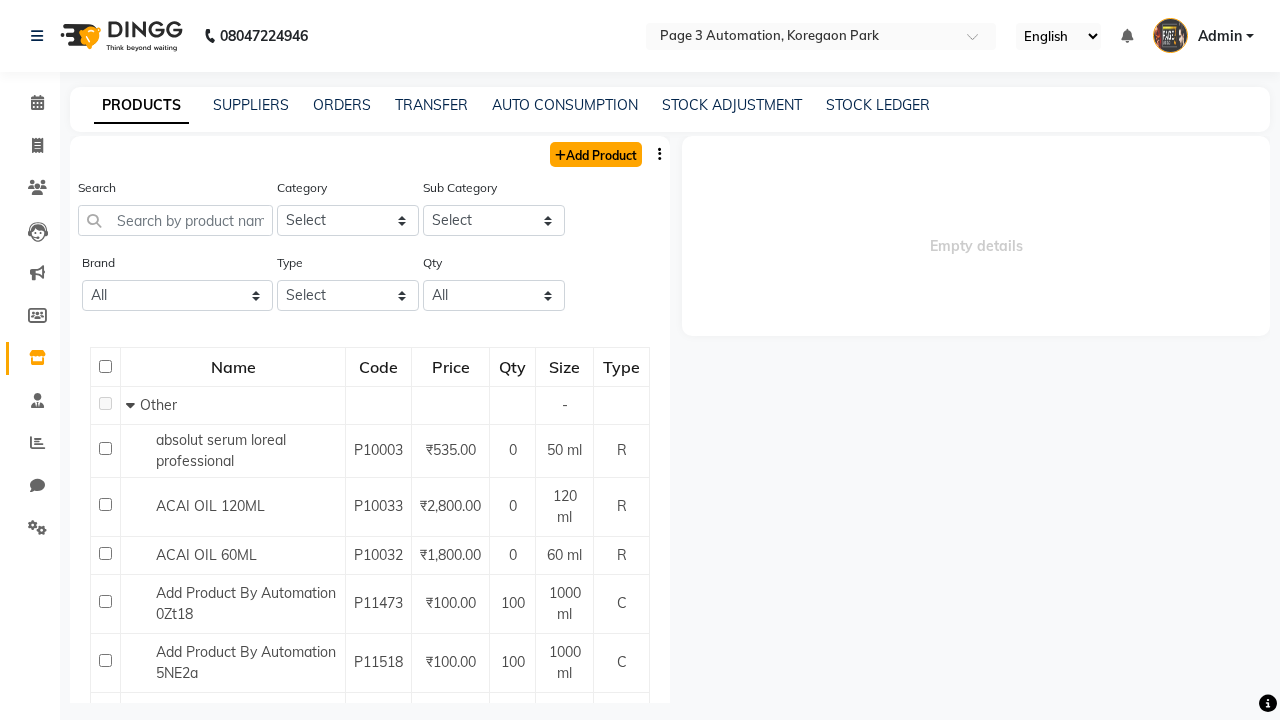click on "Add Product" 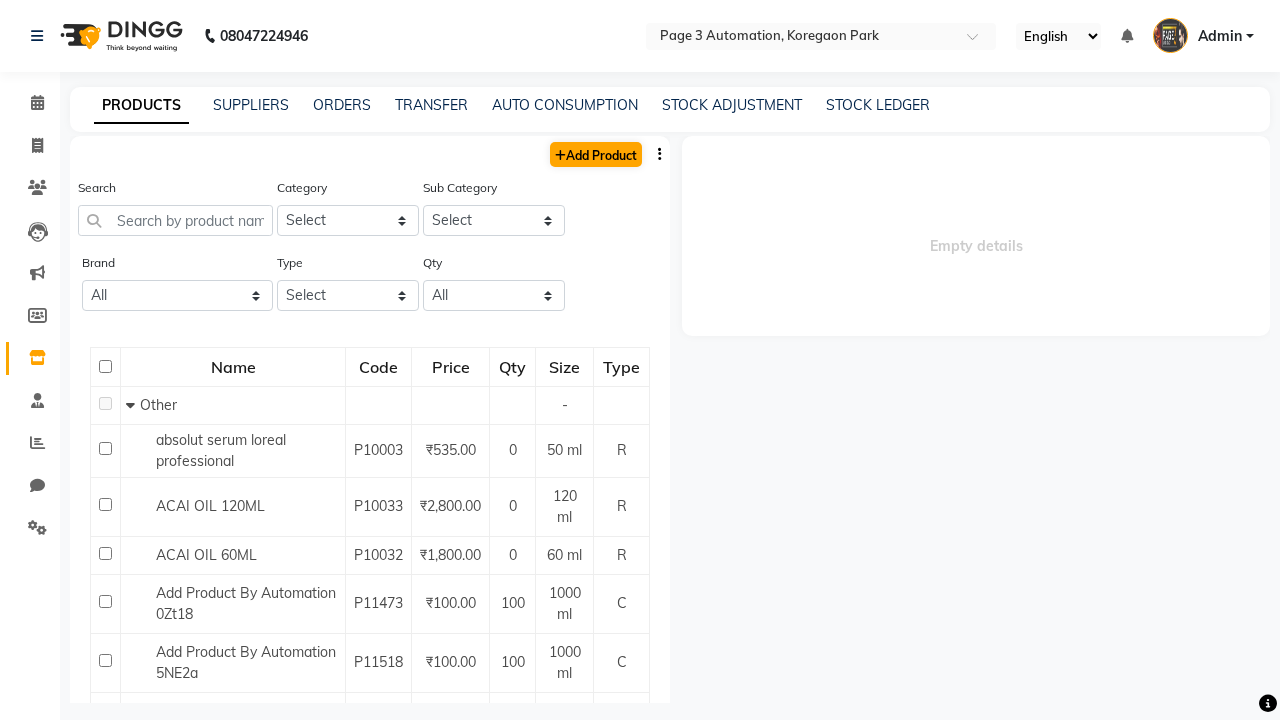 select on "true" 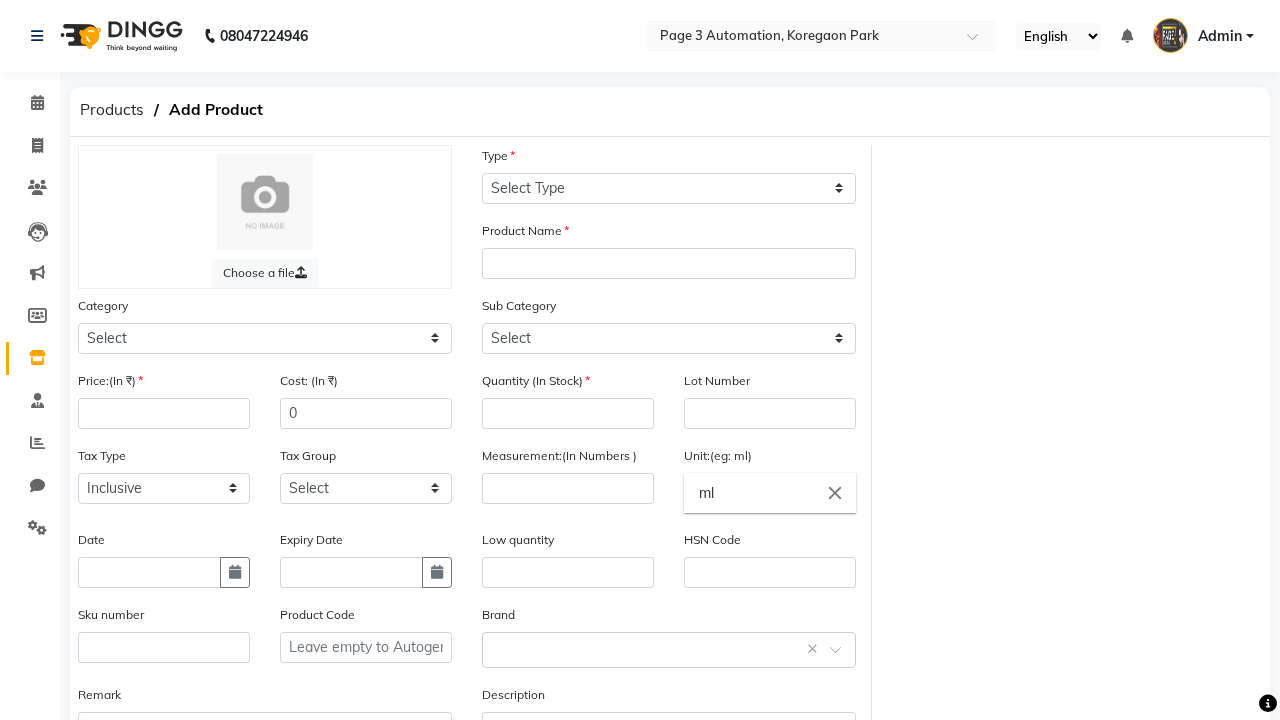 select on "C" 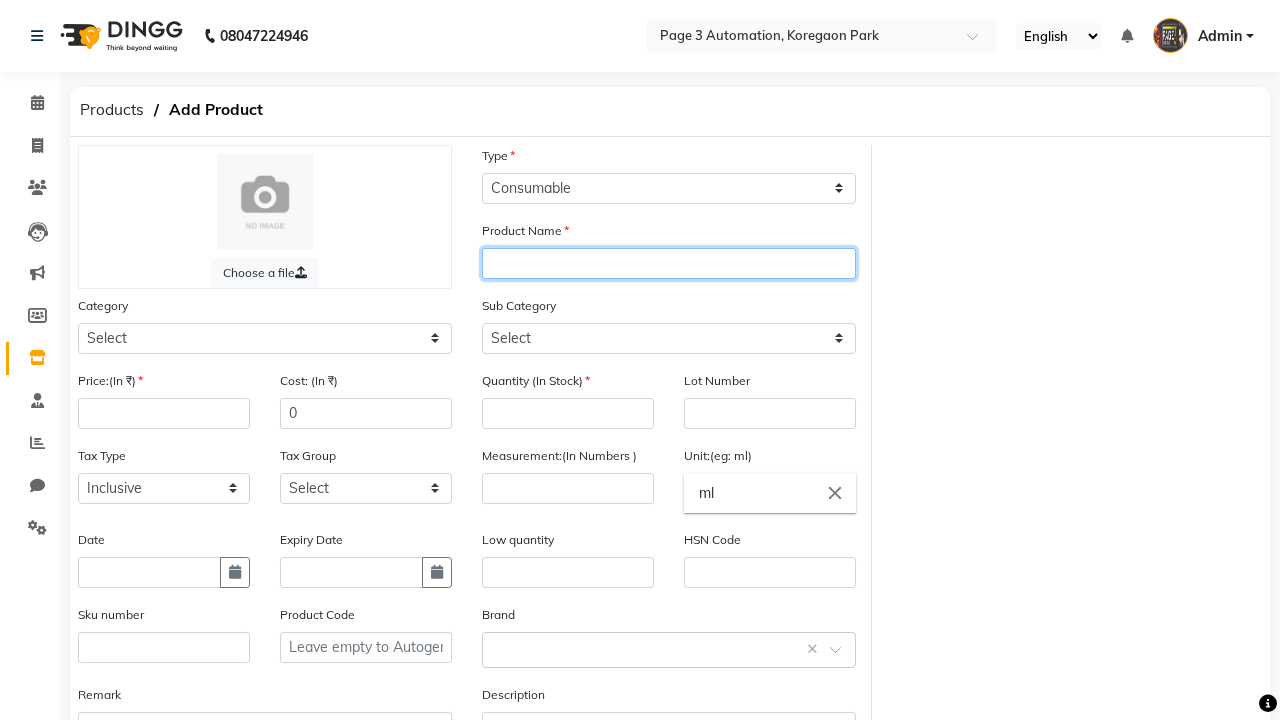type on "Test Product Automation lwOo9" 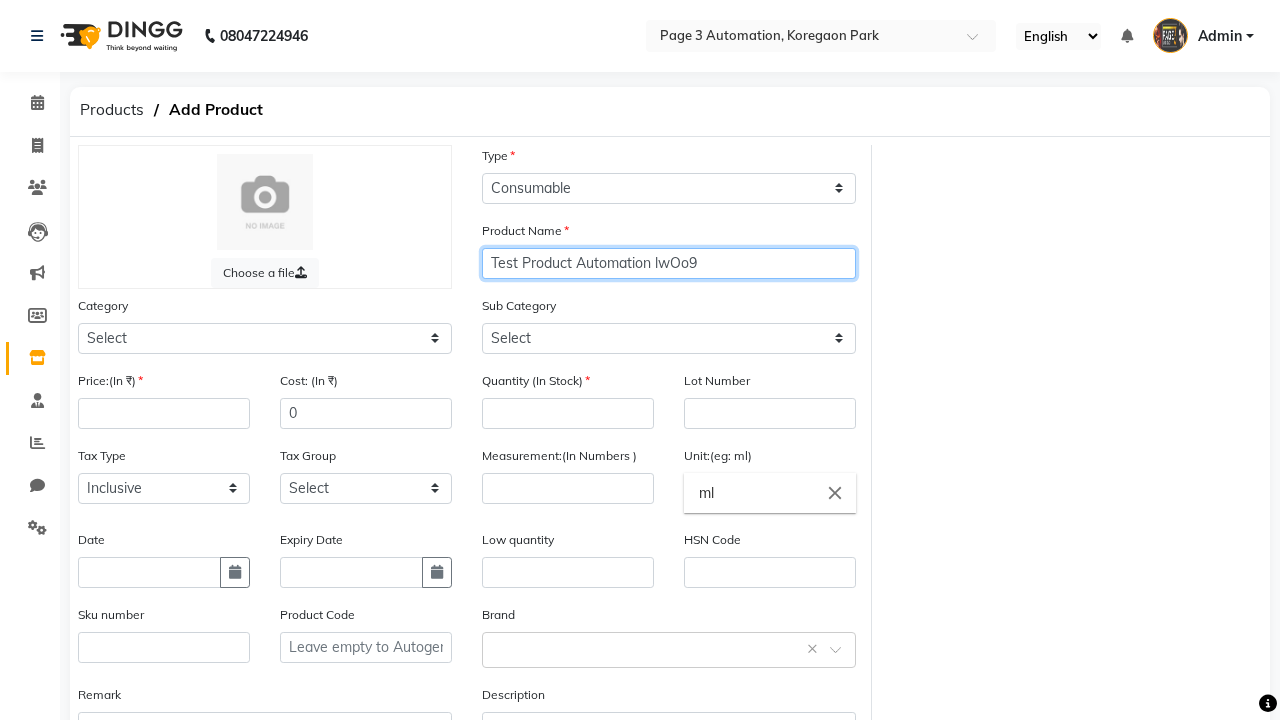 select on "1000" 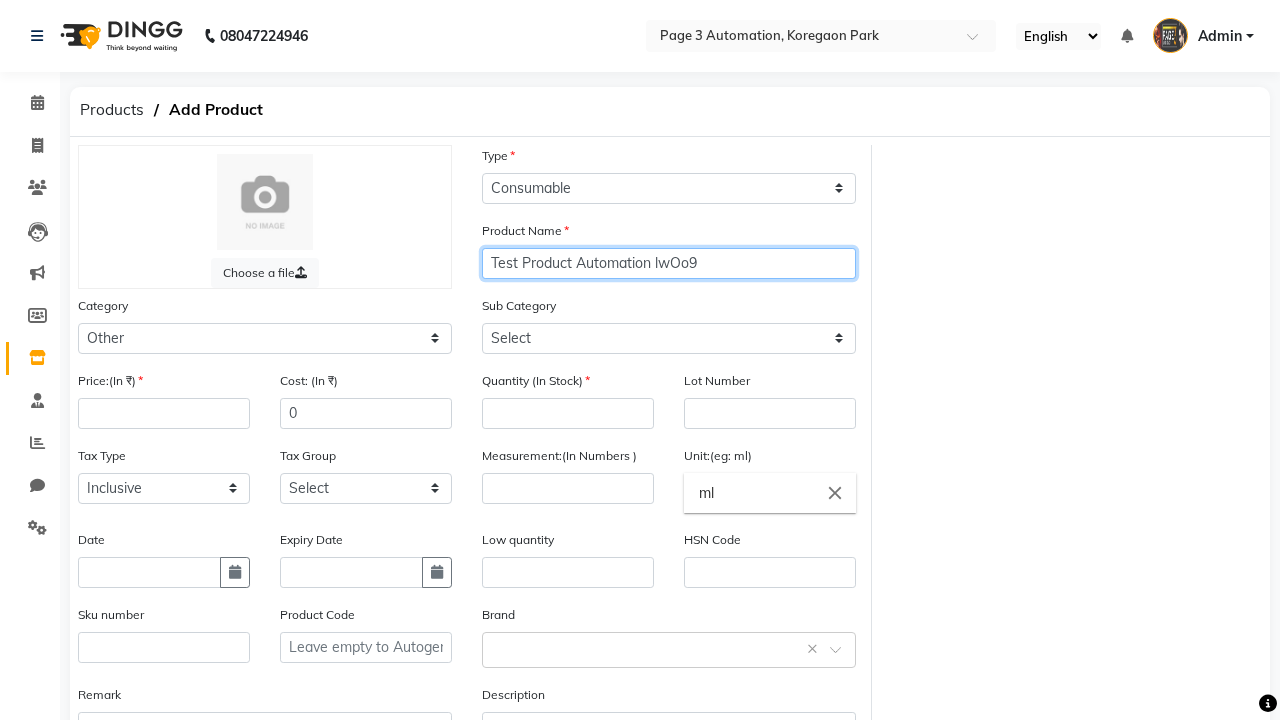 select on "1002" 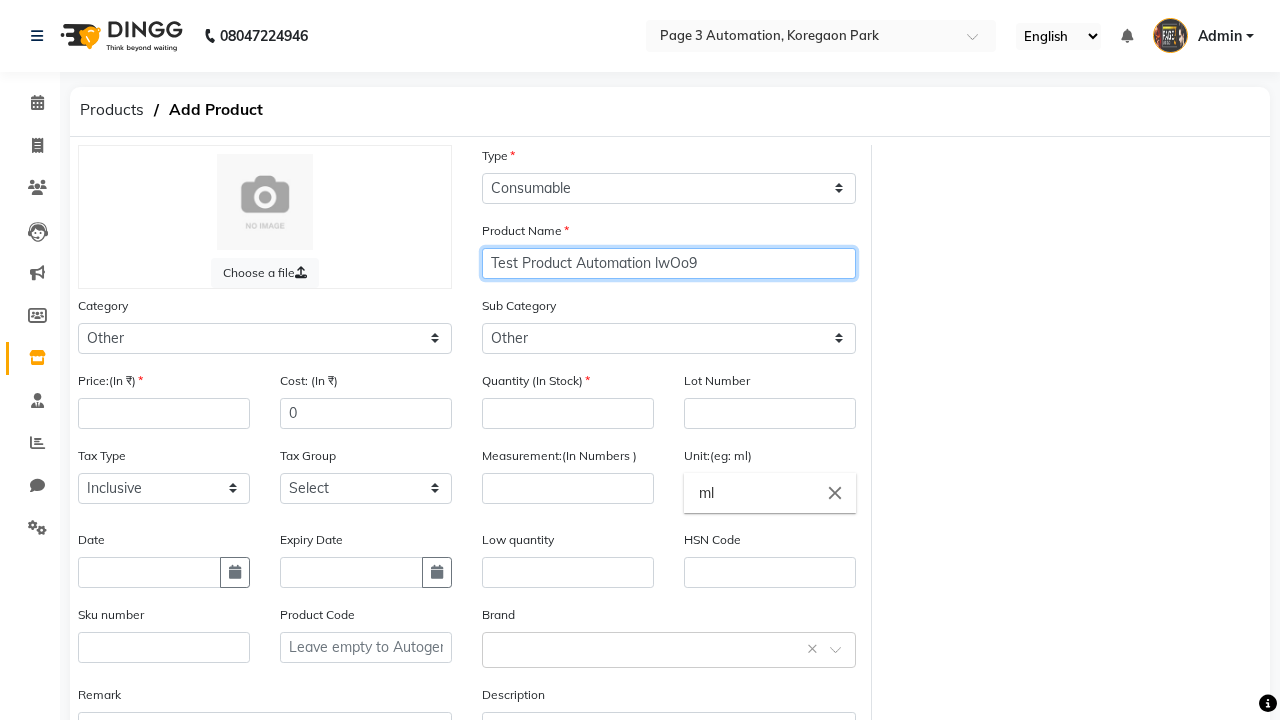 type on "Test Product Automation lwOo9" 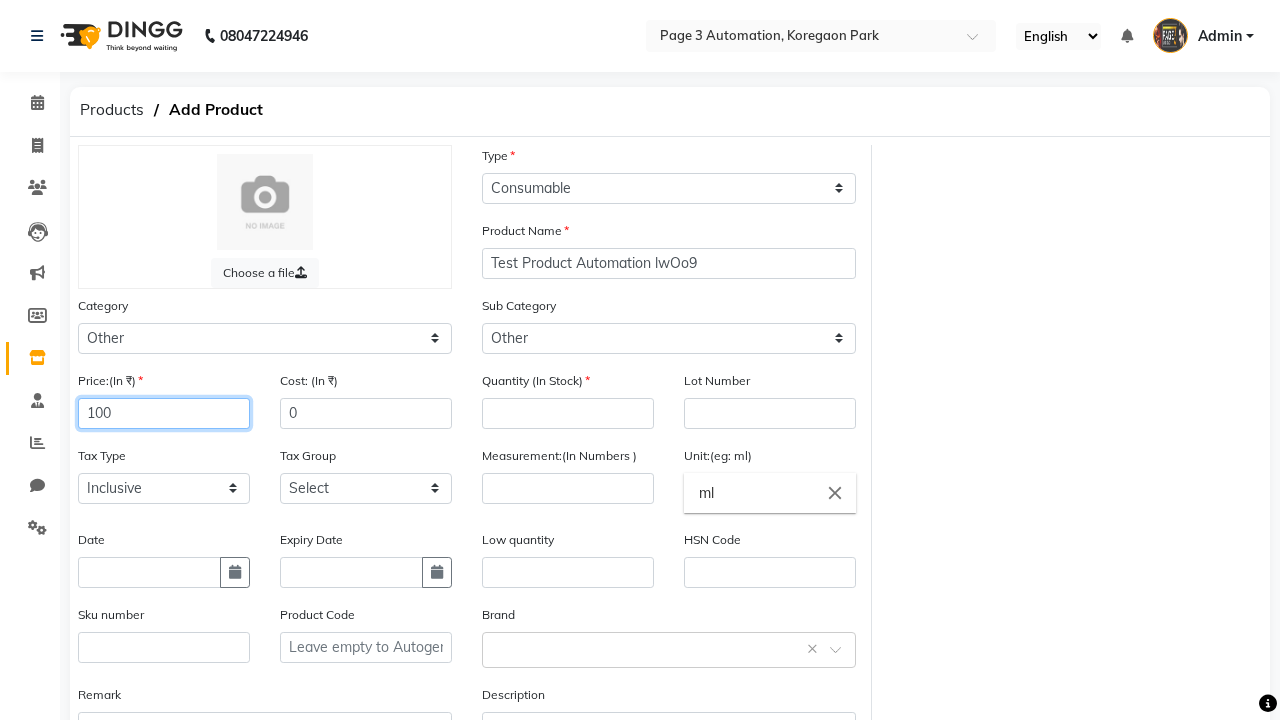 type on "100" 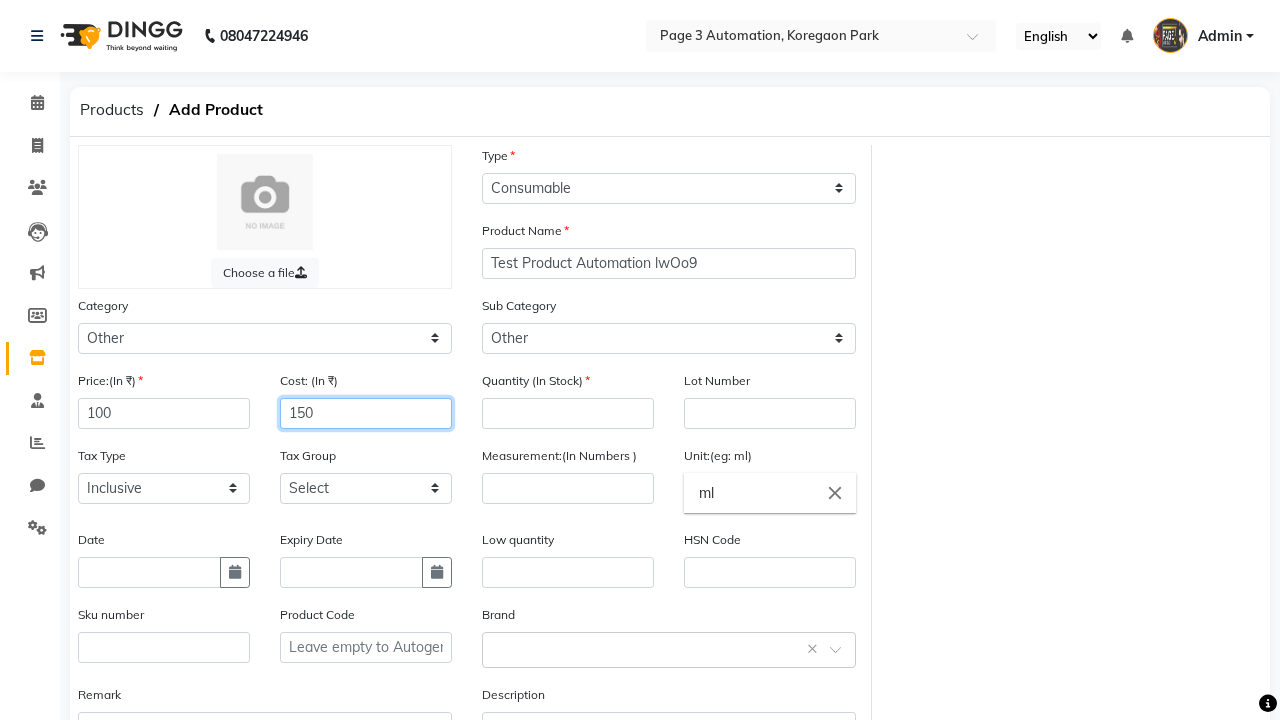 type on "150" 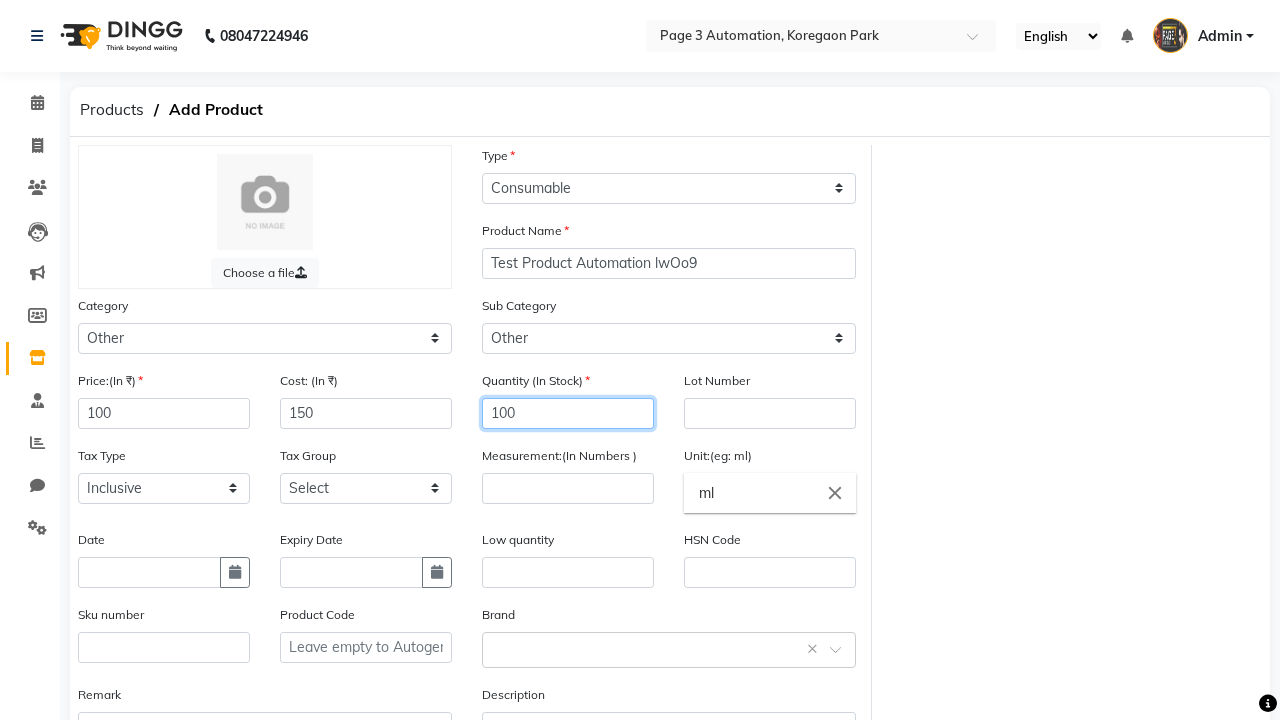 type on "100" 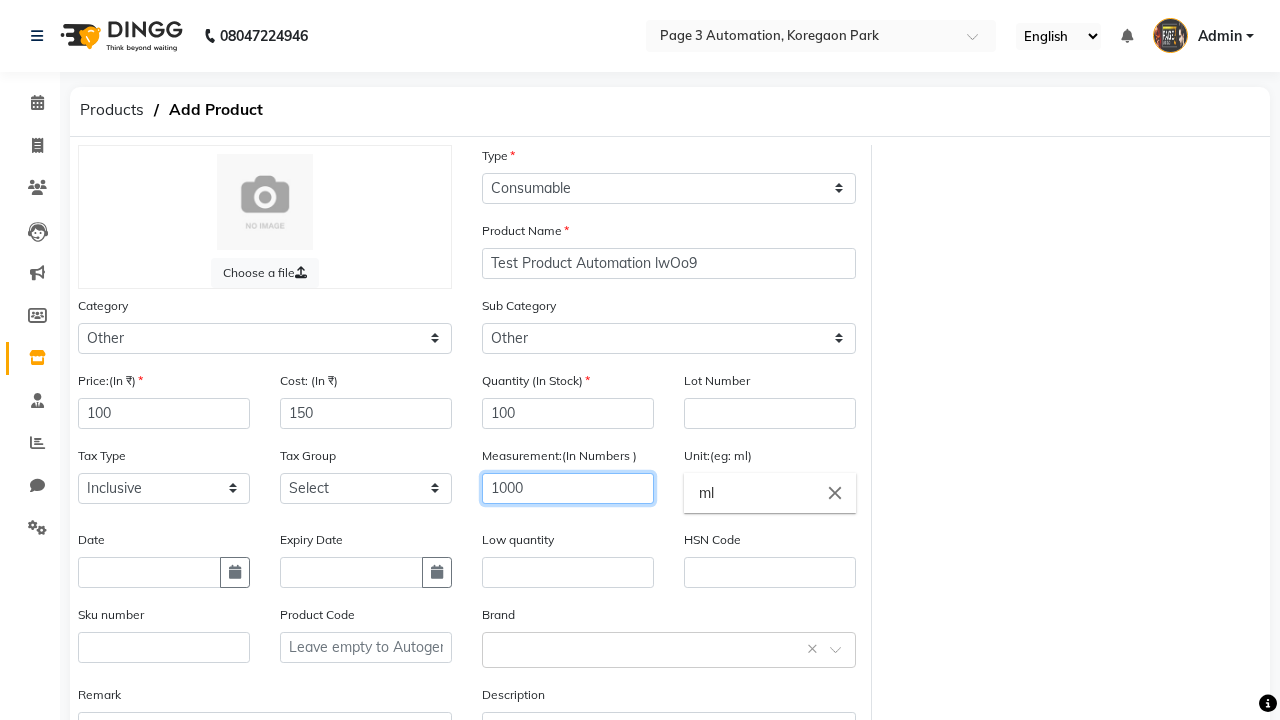 type on "1000" 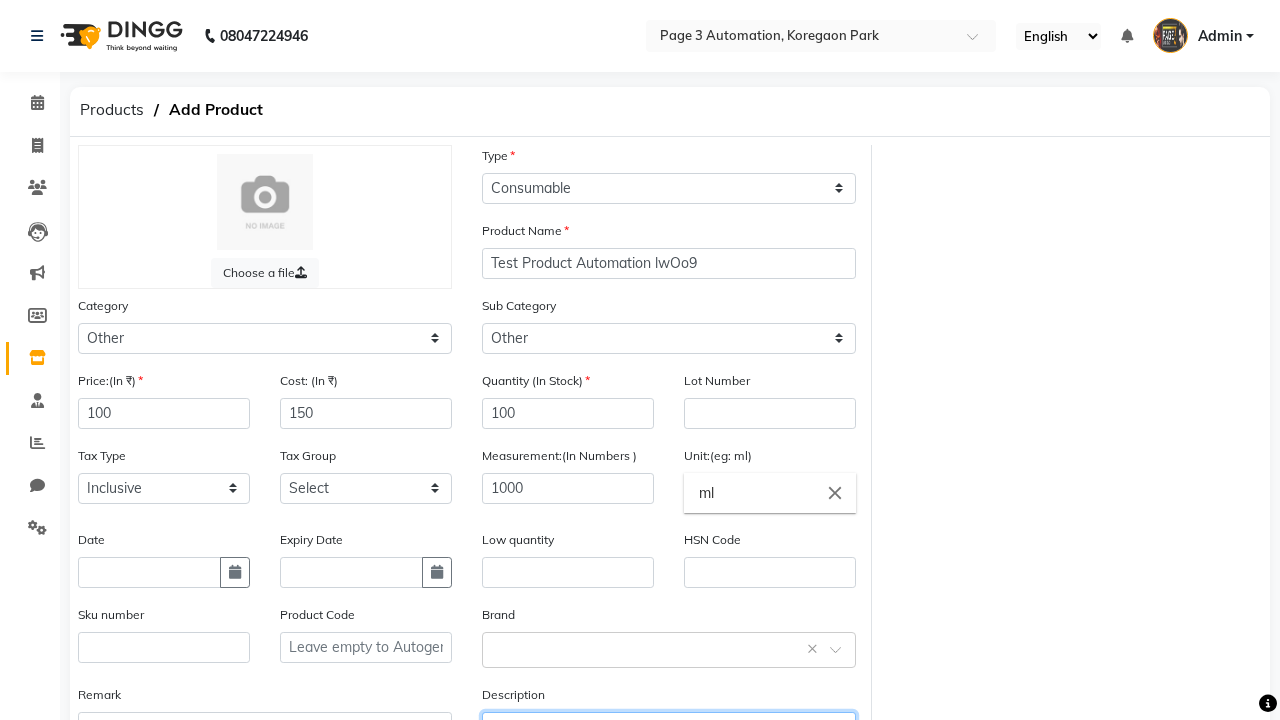 type on "This Product is Created by Automation" 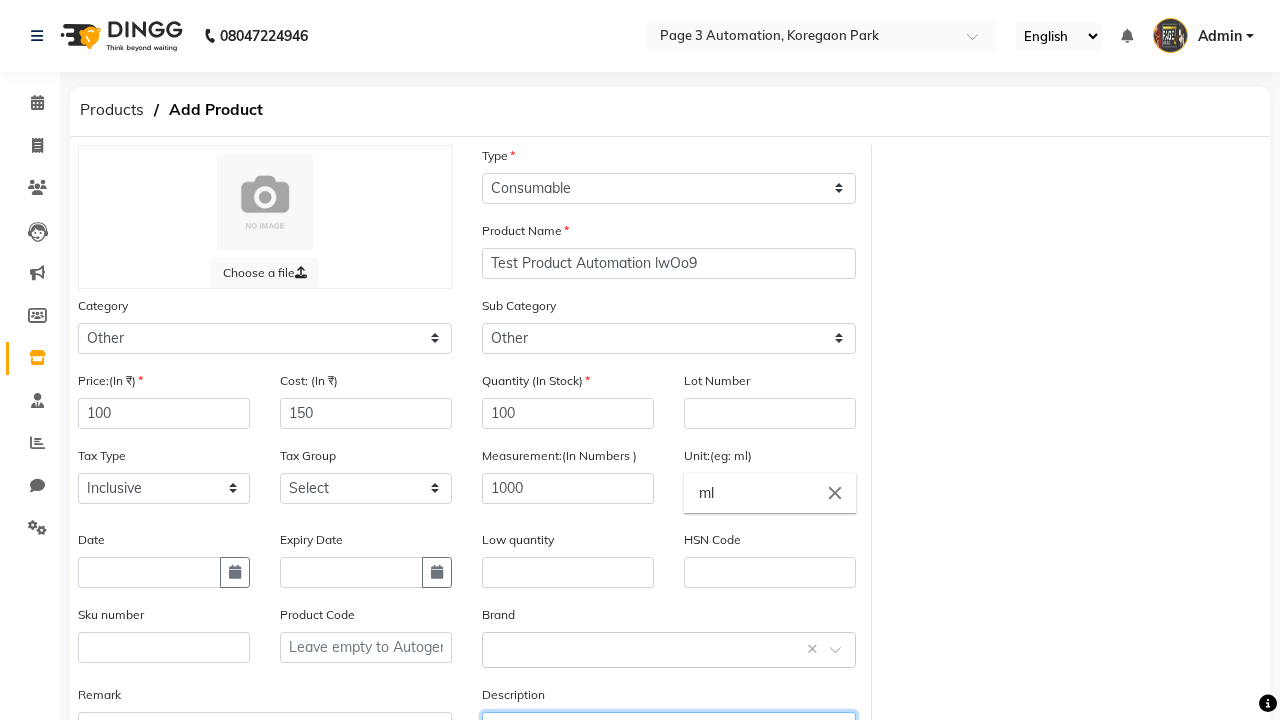 scroll, scrollTop: 16, scrollLeft: 0, axis: vertical 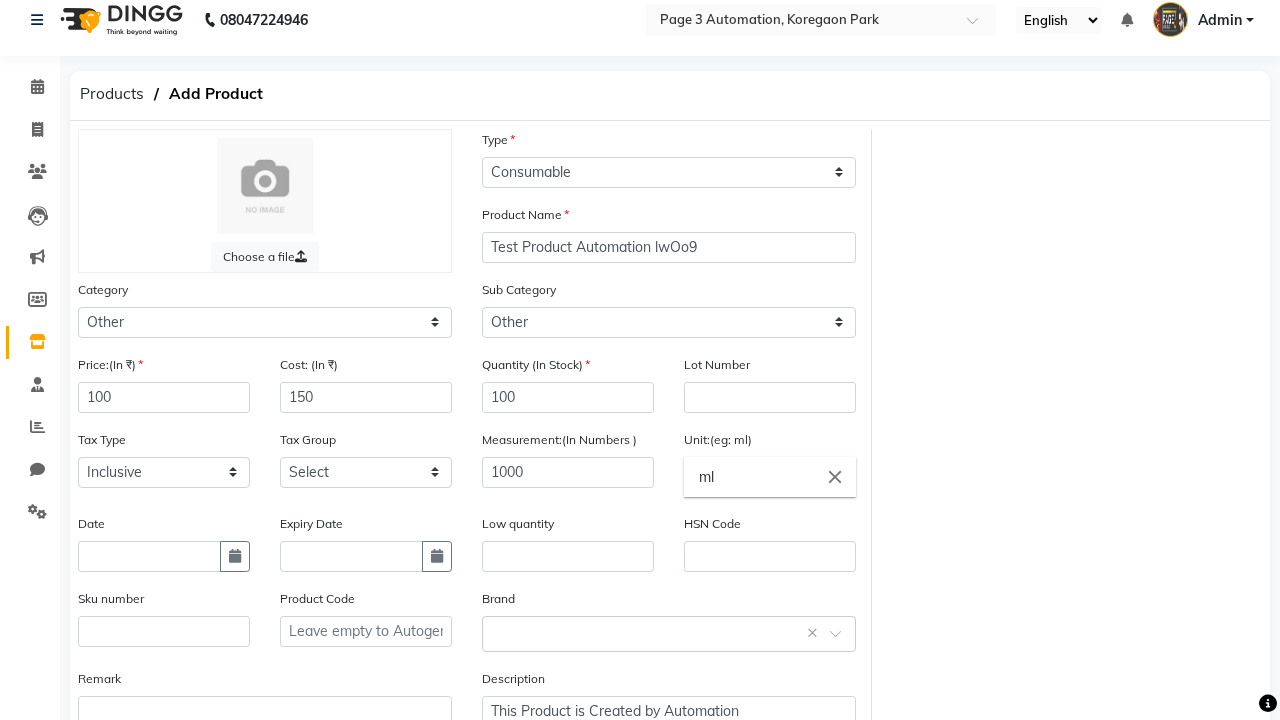 click on "Save" 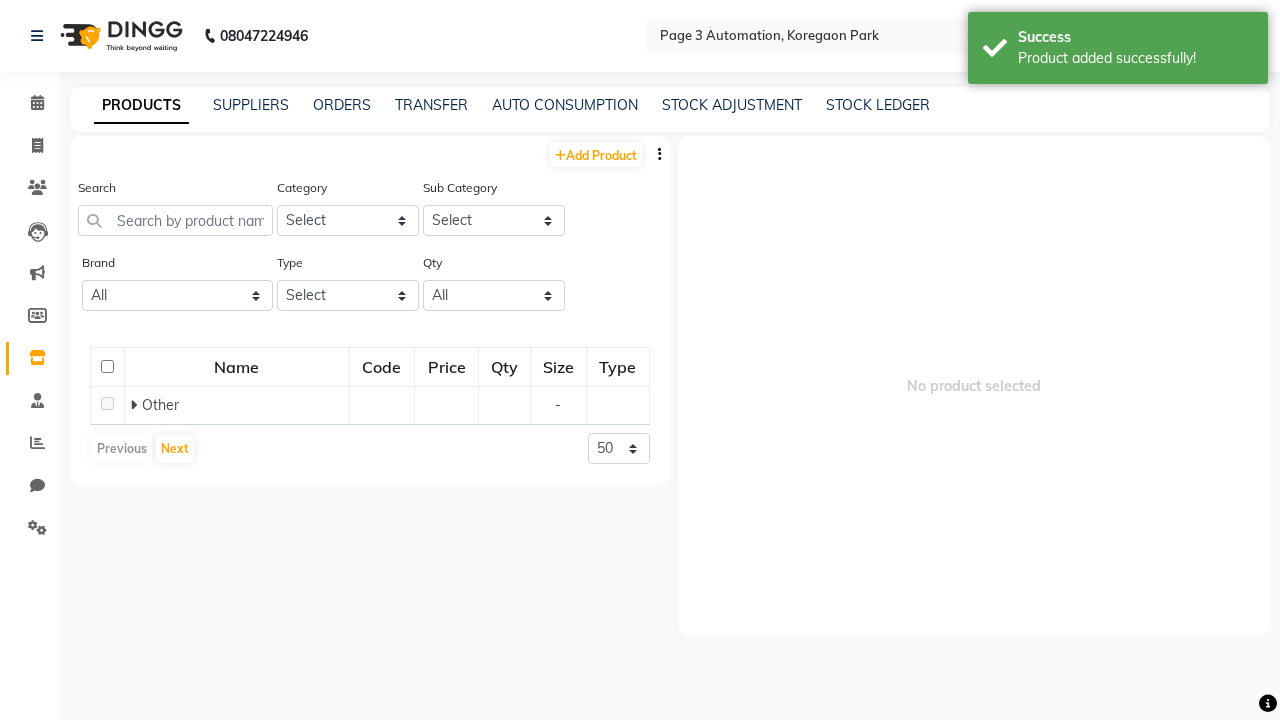 scroll, scrollTop: 0, scrollLeft: 0, axis: both 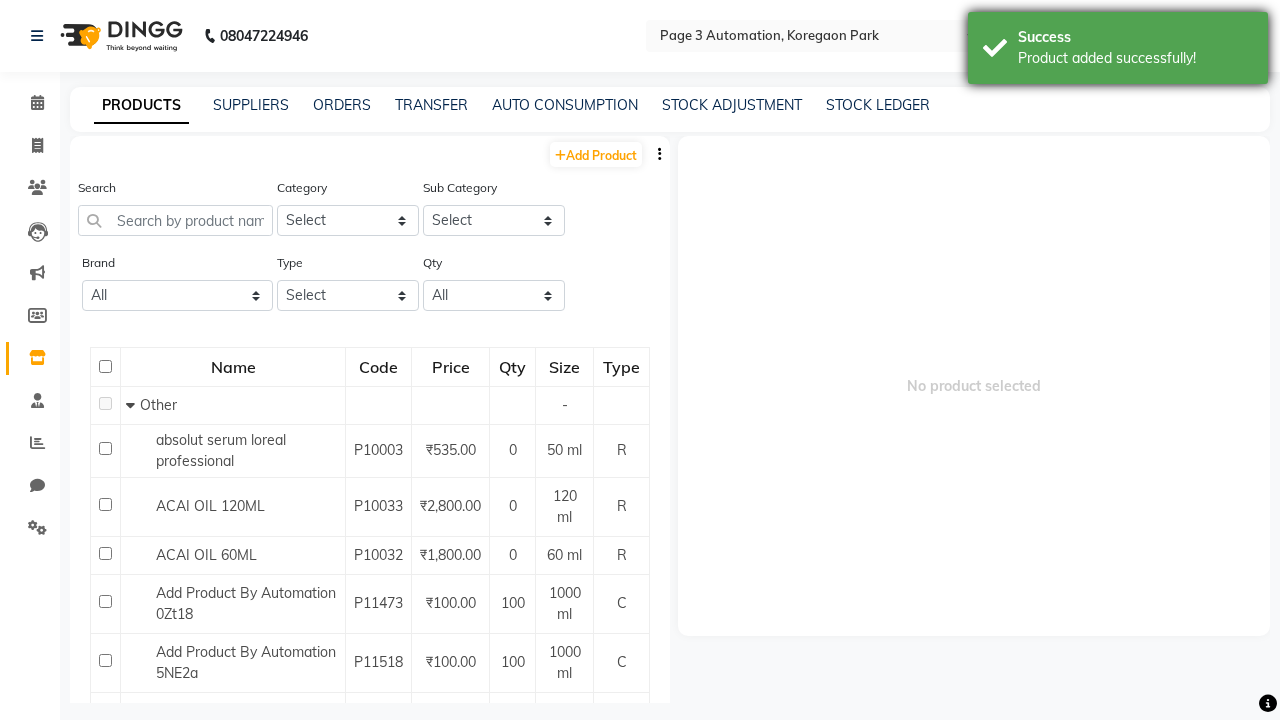 click on "Product added successfully!" at bounding box center (1135, 58) 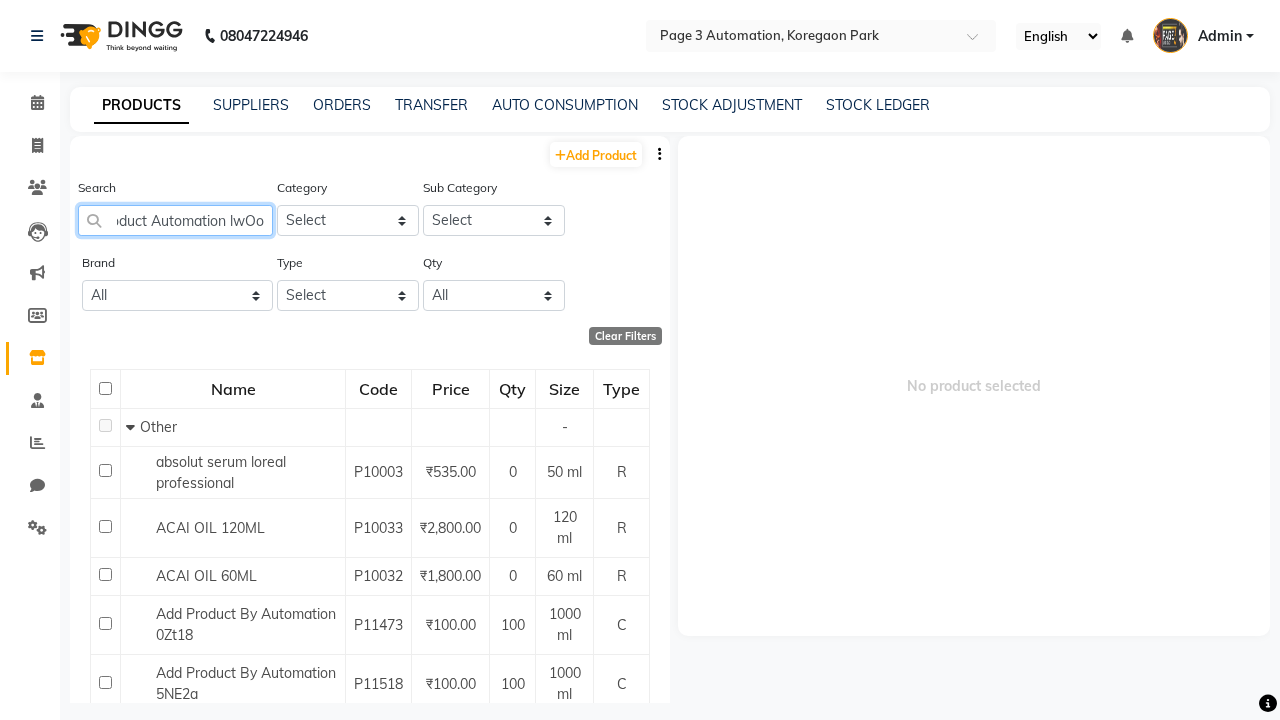 type on "Test Product Automation lwOo9" 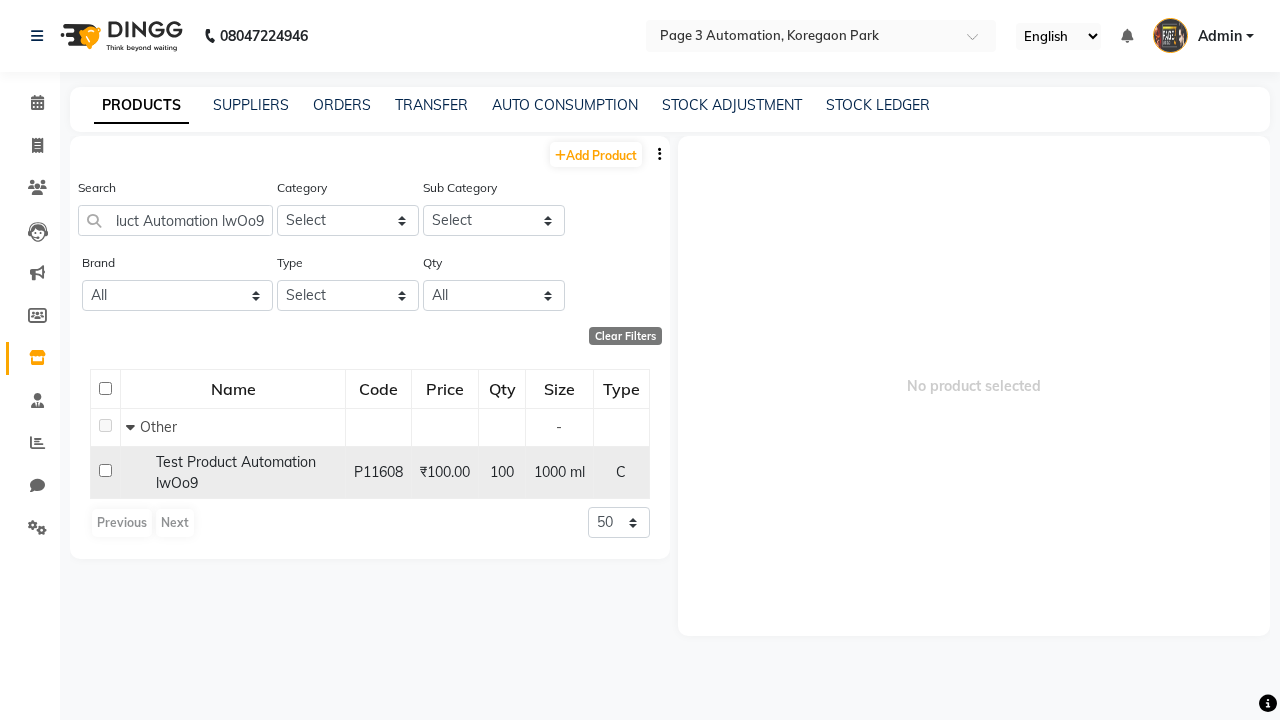 click 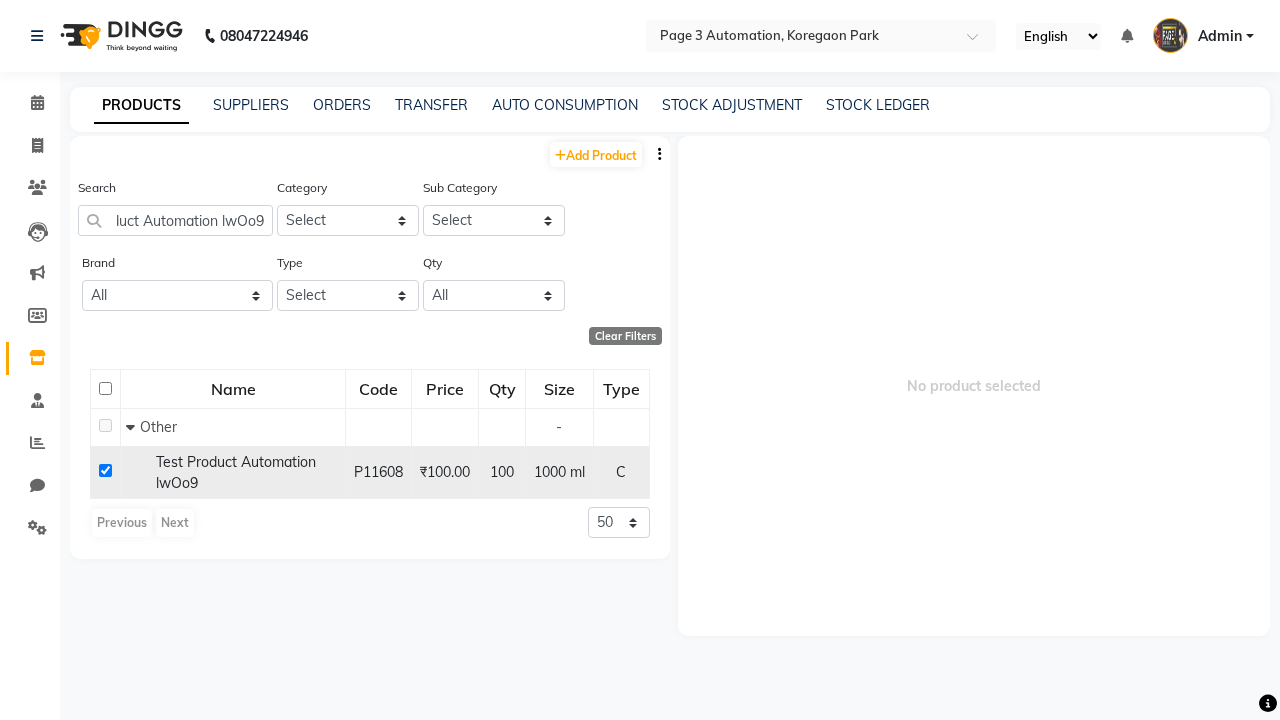 checkbox on "true" 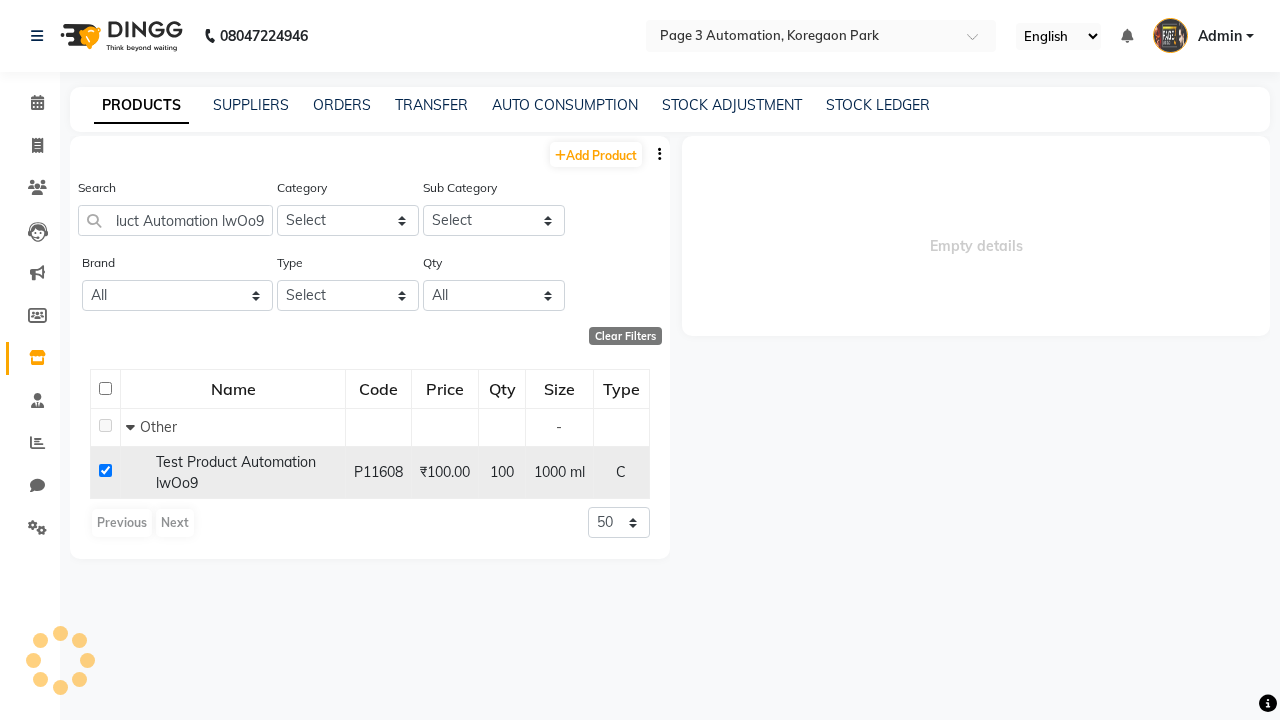 select 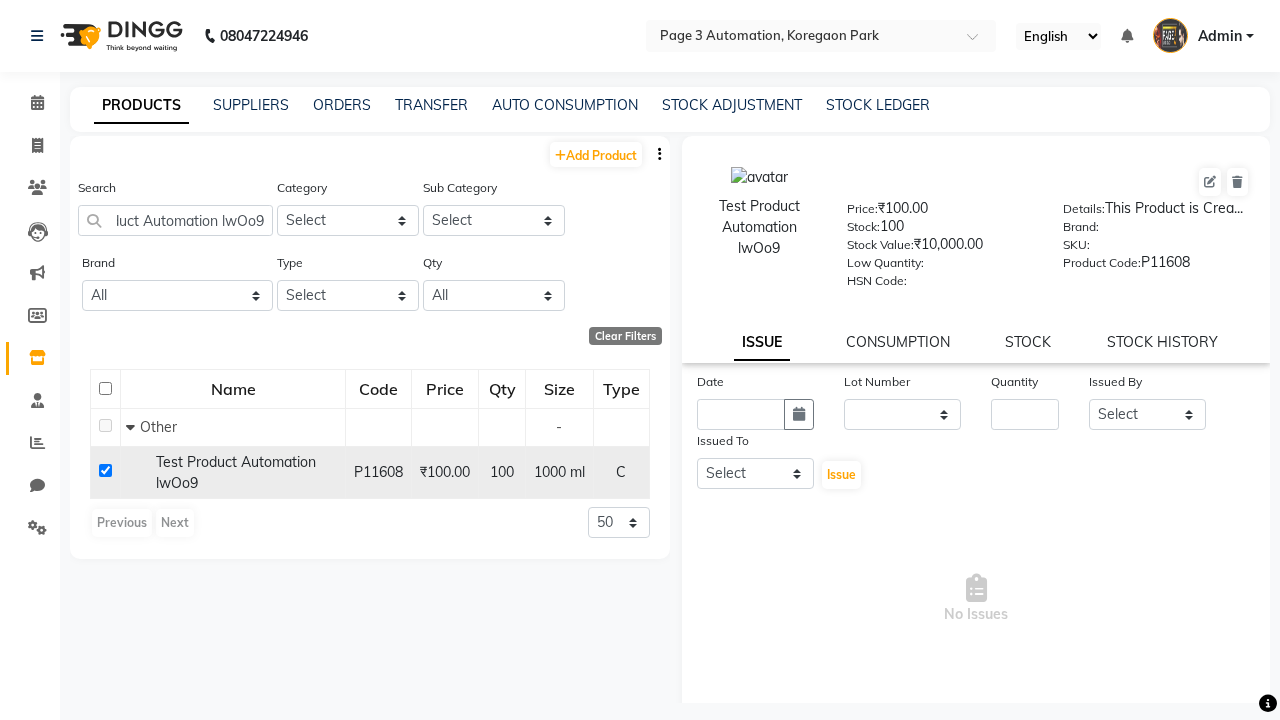 scroll, scrollTop: 0, scrollLeft: 0, axis: both 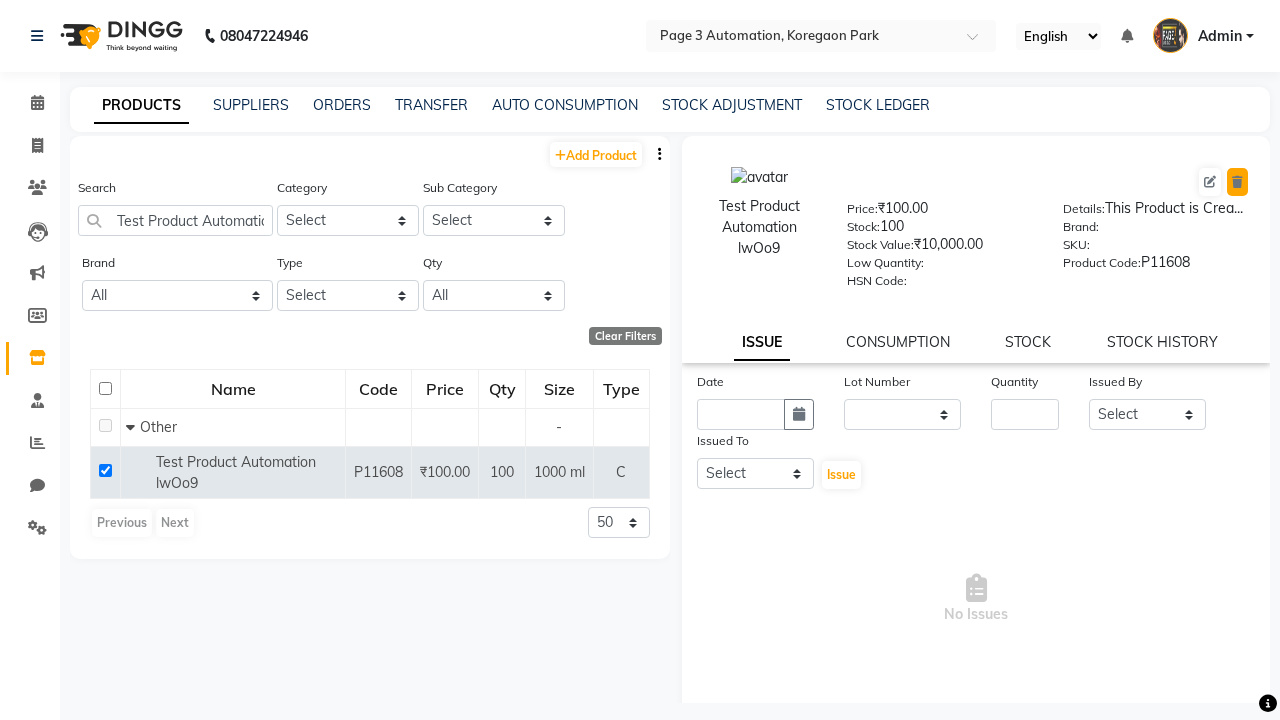click 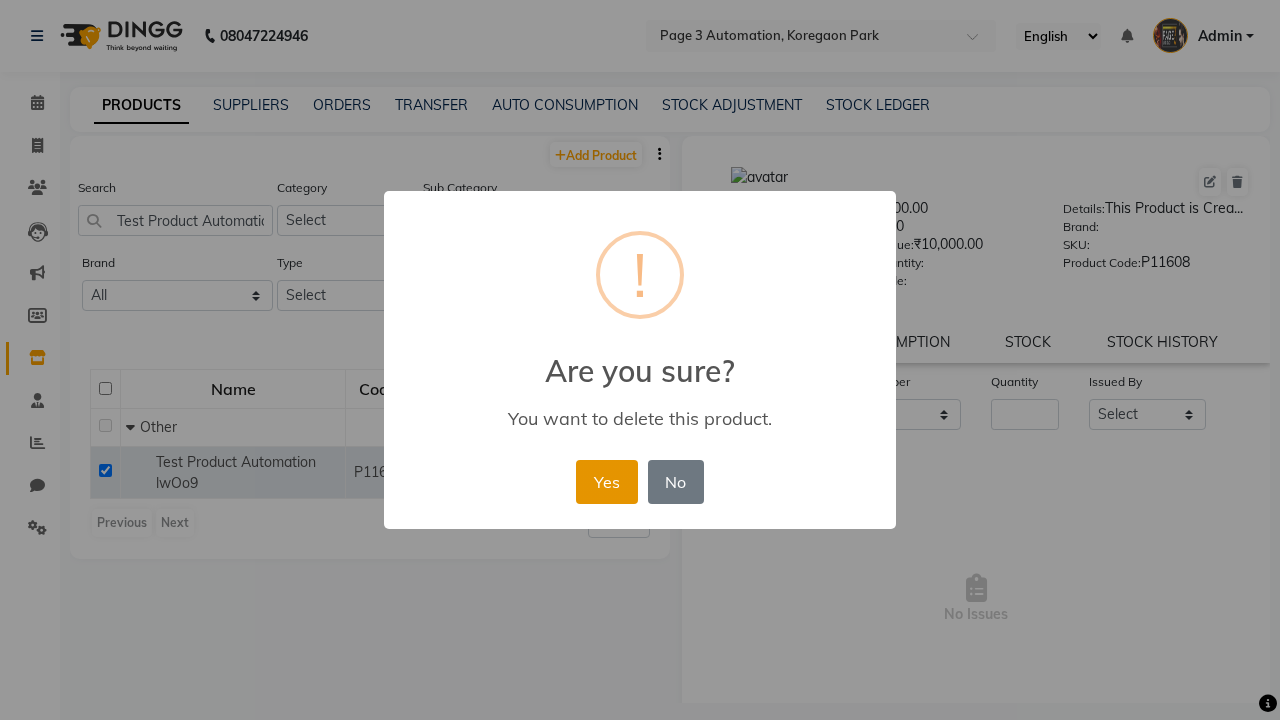 click on "Yes" at bounding box center (606, 482) 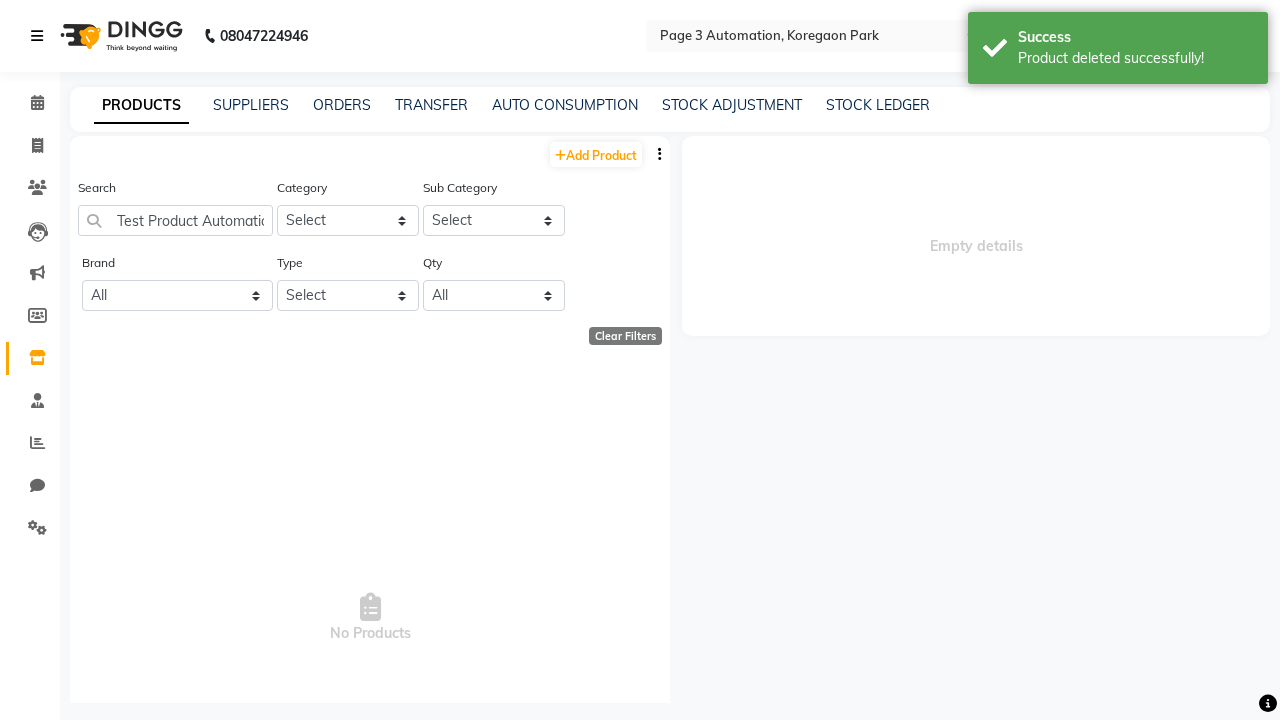 click on "Product deleted successfully!" at bounding box center [1135, 58] 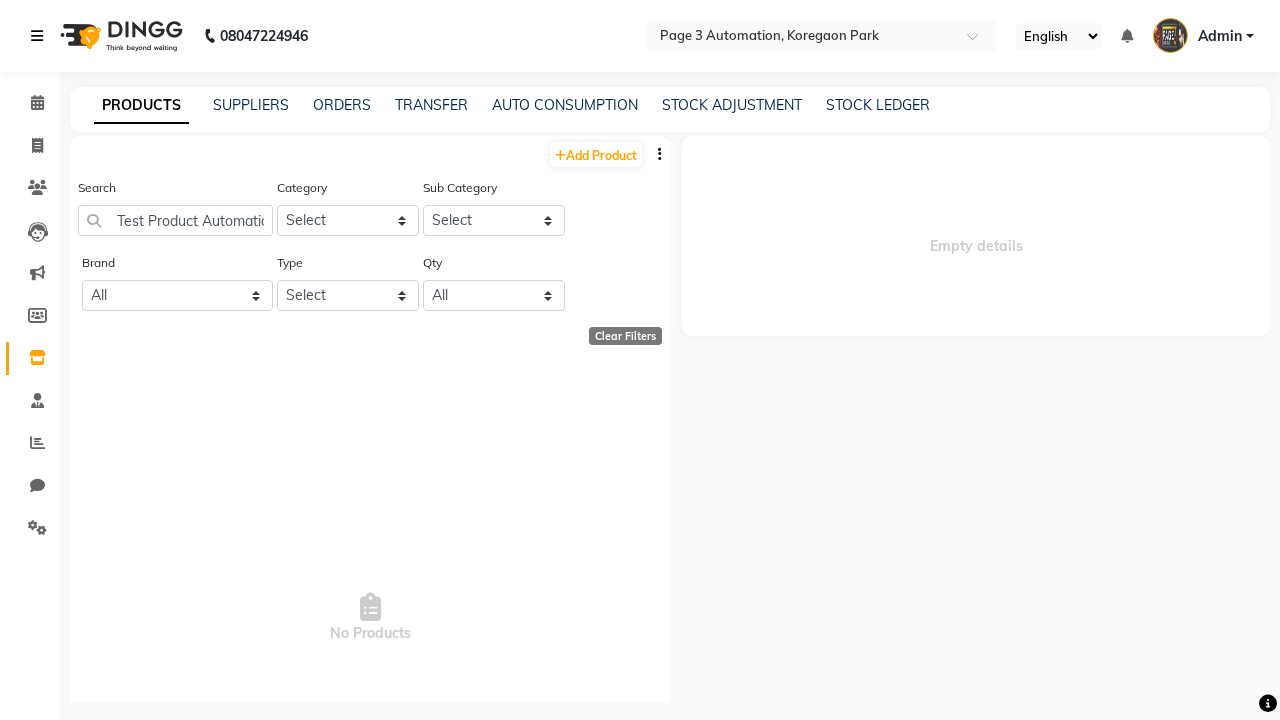 click at bounding box center [37, 36] 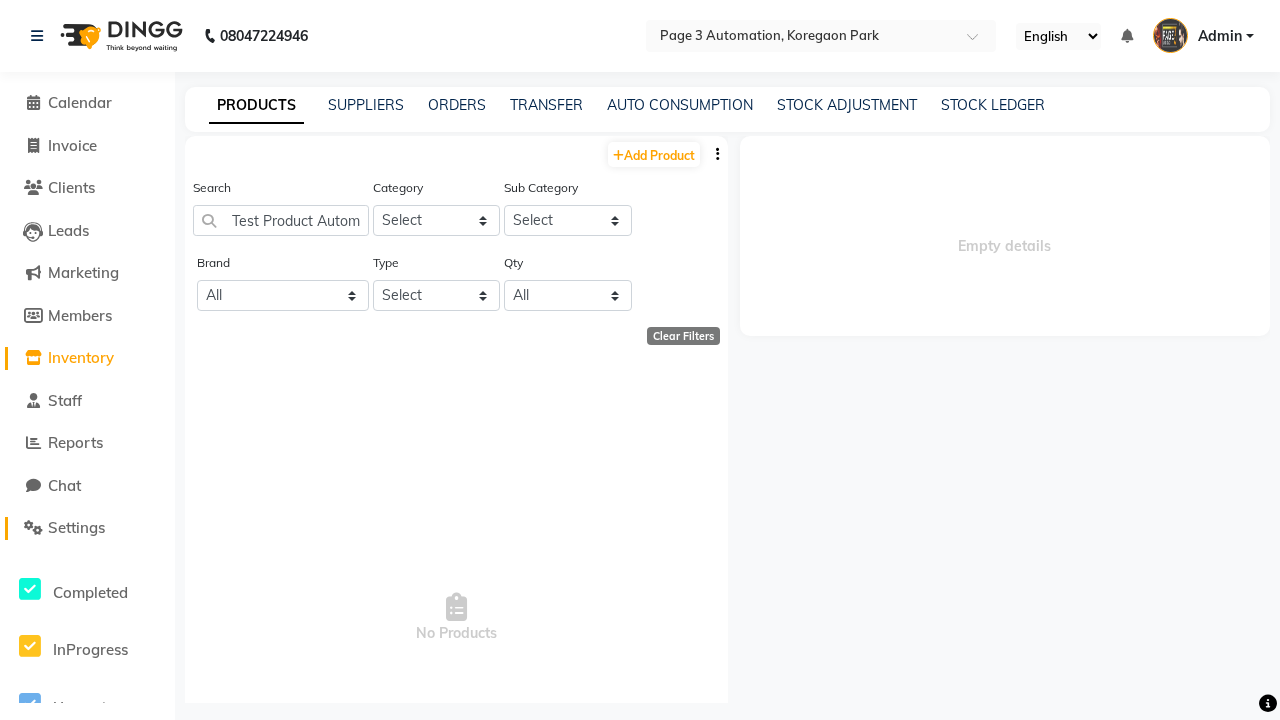 click on "Settings" 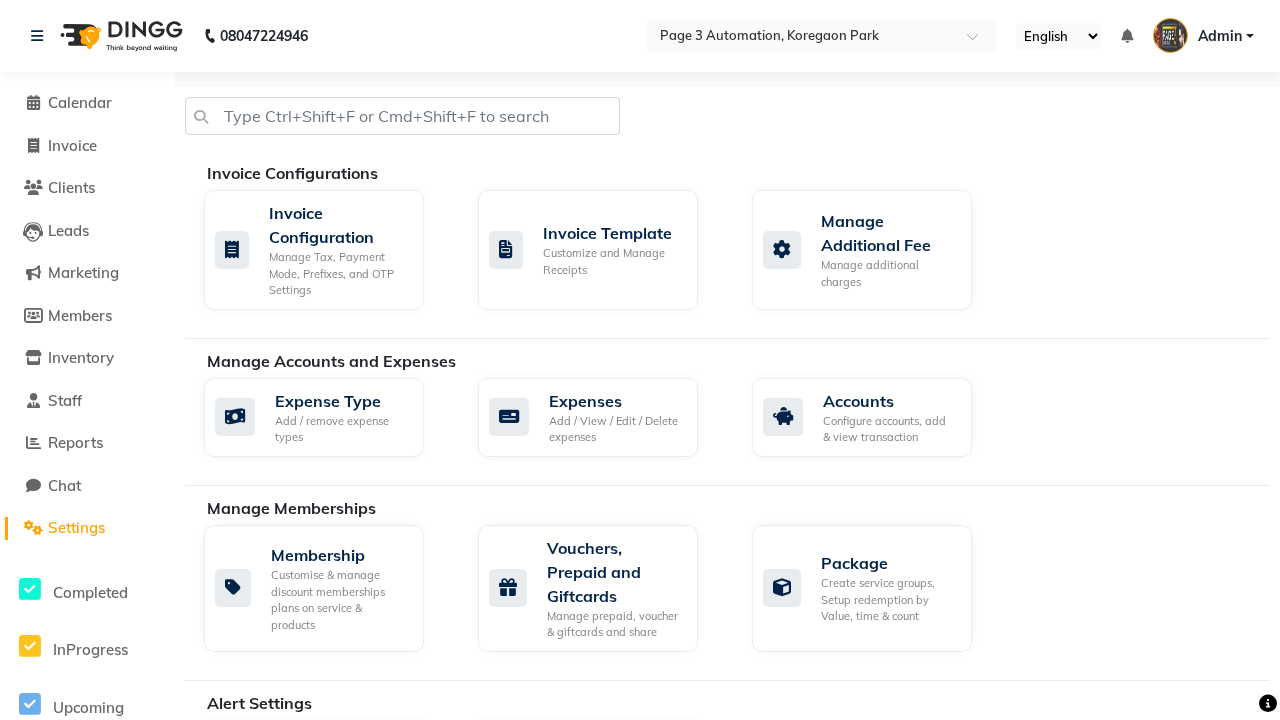 scroll, scrollTop: 822, scrollLeft: 0, axis: vertical 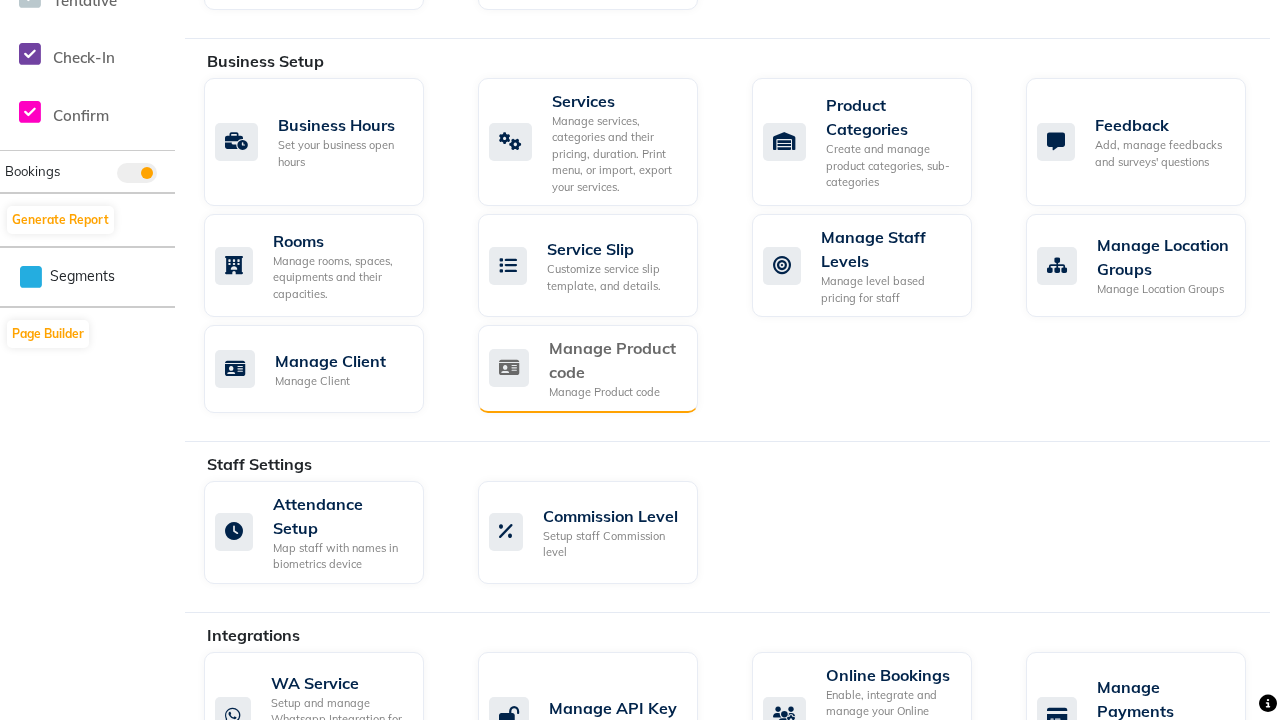 click on "Manage Product code" 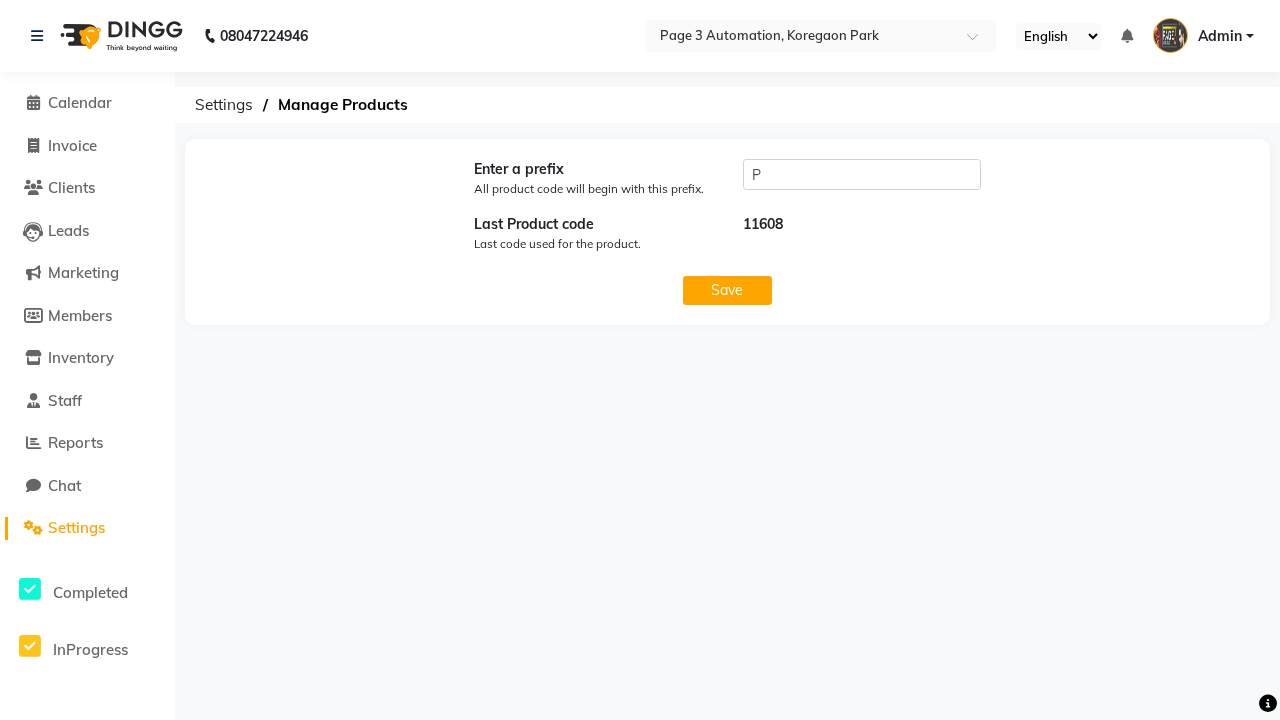 scroll, scrollTop: 0, scrollLeft: 0, axis: both 